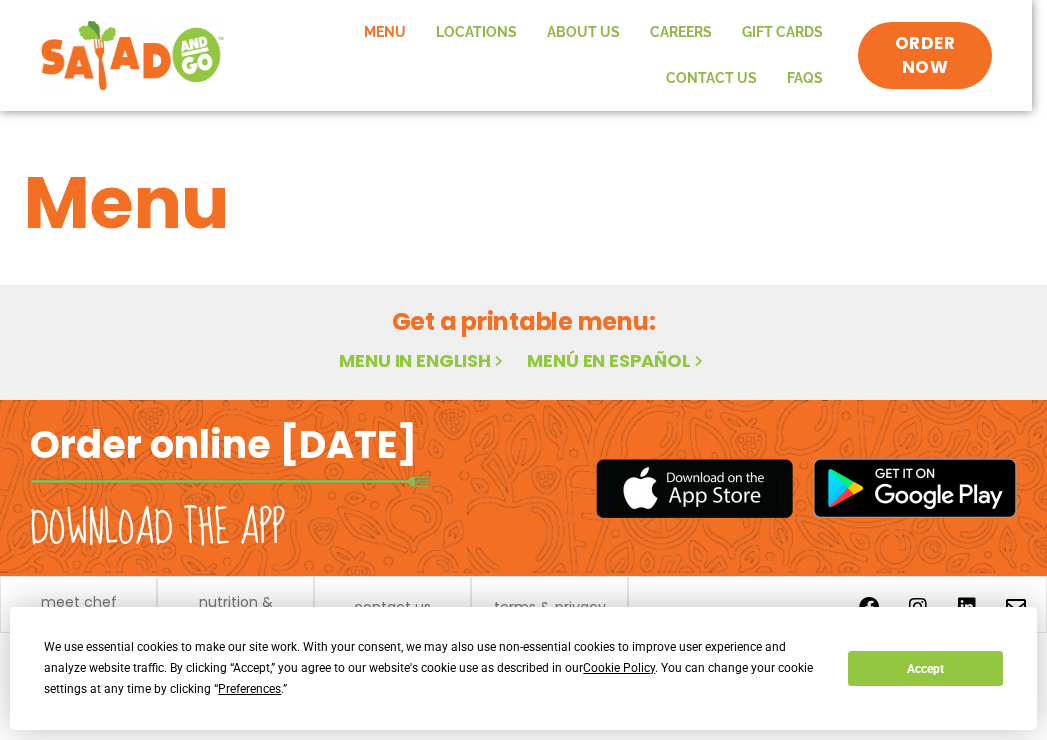 scroll, scrollTop: 0, scrollLeft: 0, axis: both 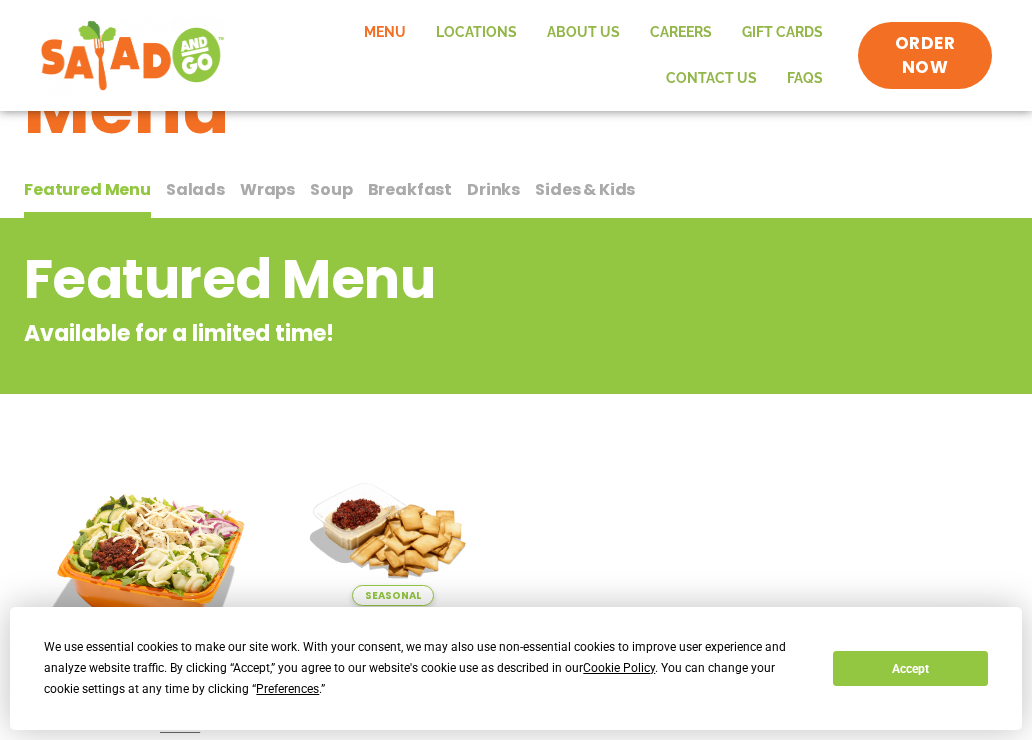 click on "Salads" at bounding box center (0, 0) 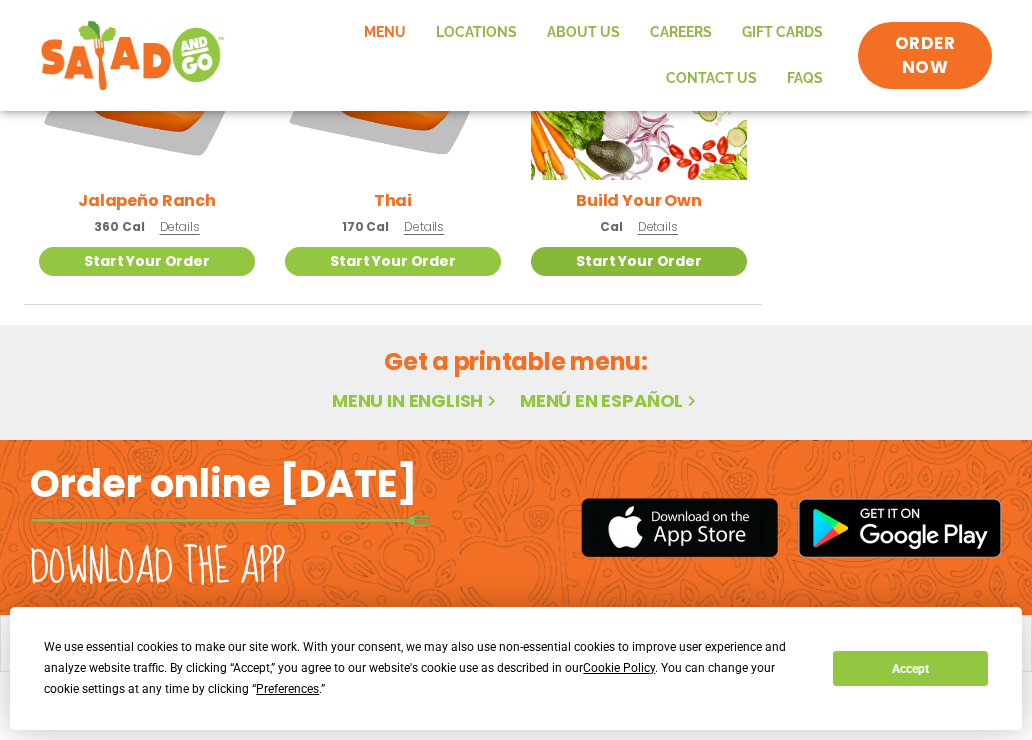scroll, scrollTop: 1632, scrollLeft: 0, axis: vertical 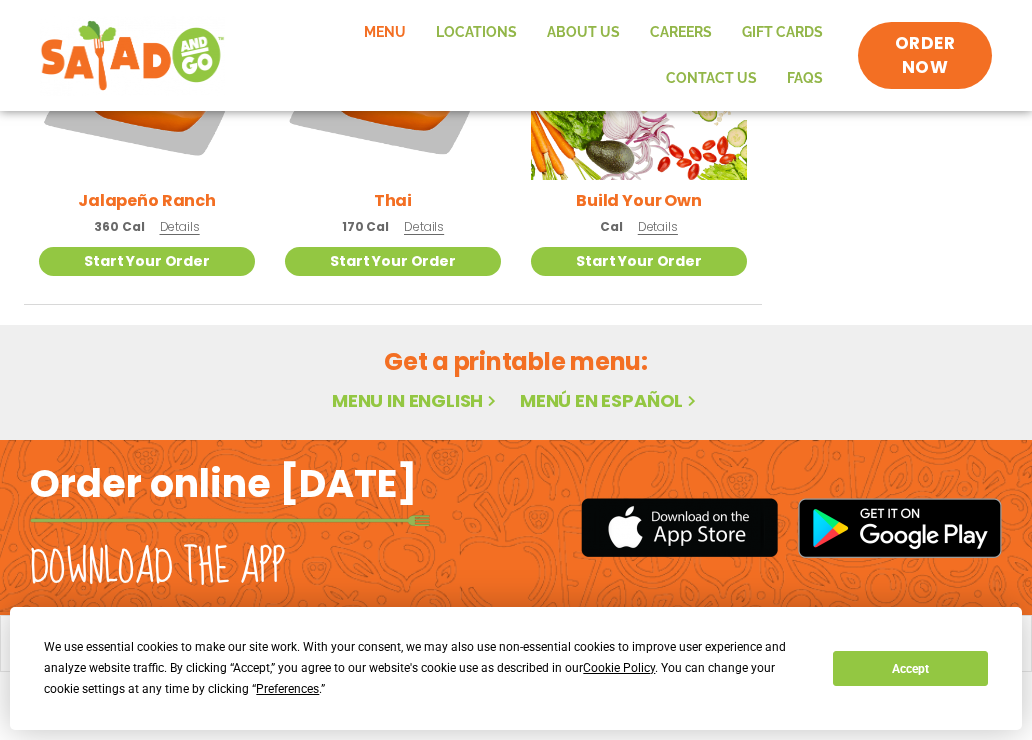 click on "Menu in English" at bounding box center [416, 400] 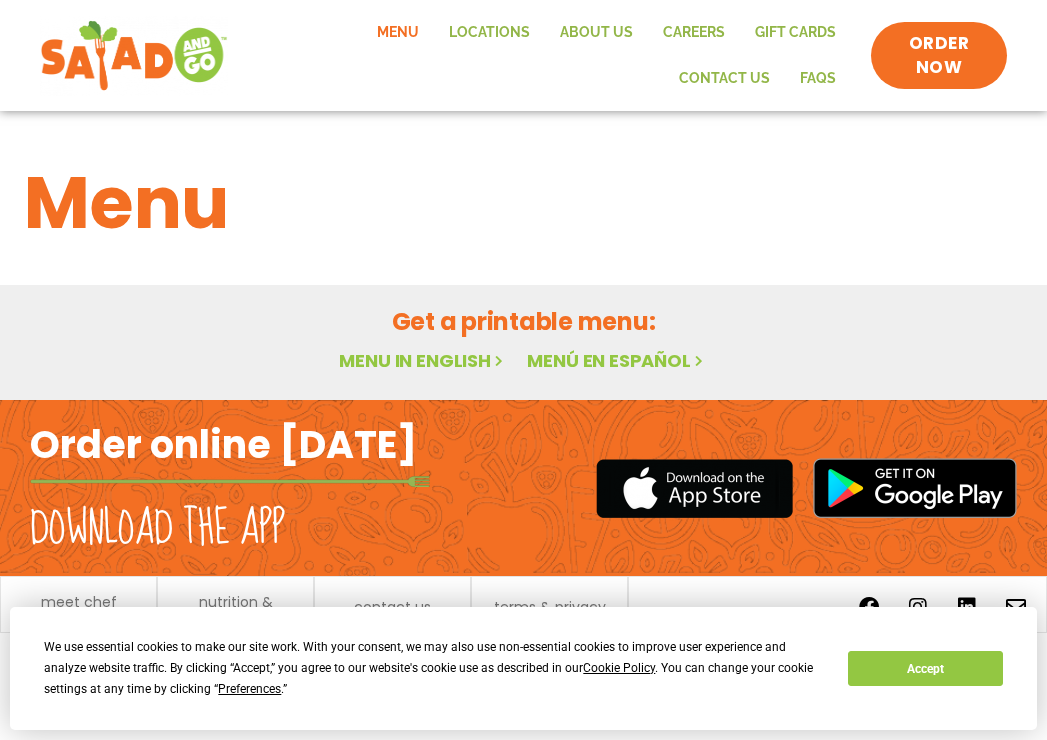 scroll, scrollTop: 0, scrollLeft: 0, axis: both 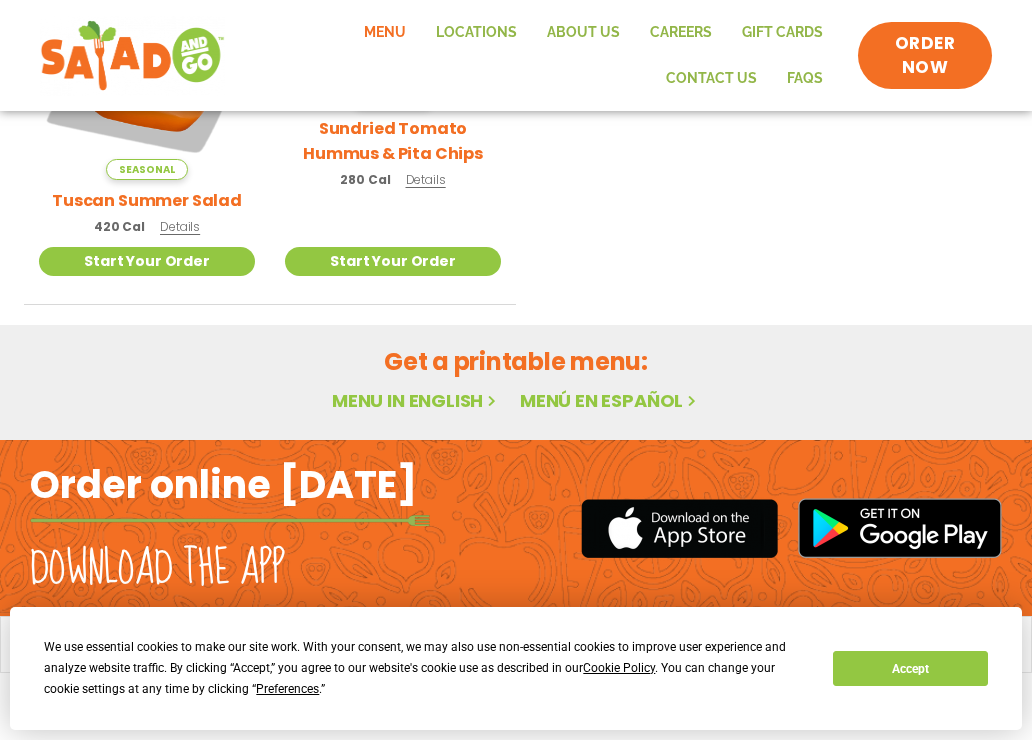 click on "Menu in English" at bounding box center [416, 400] 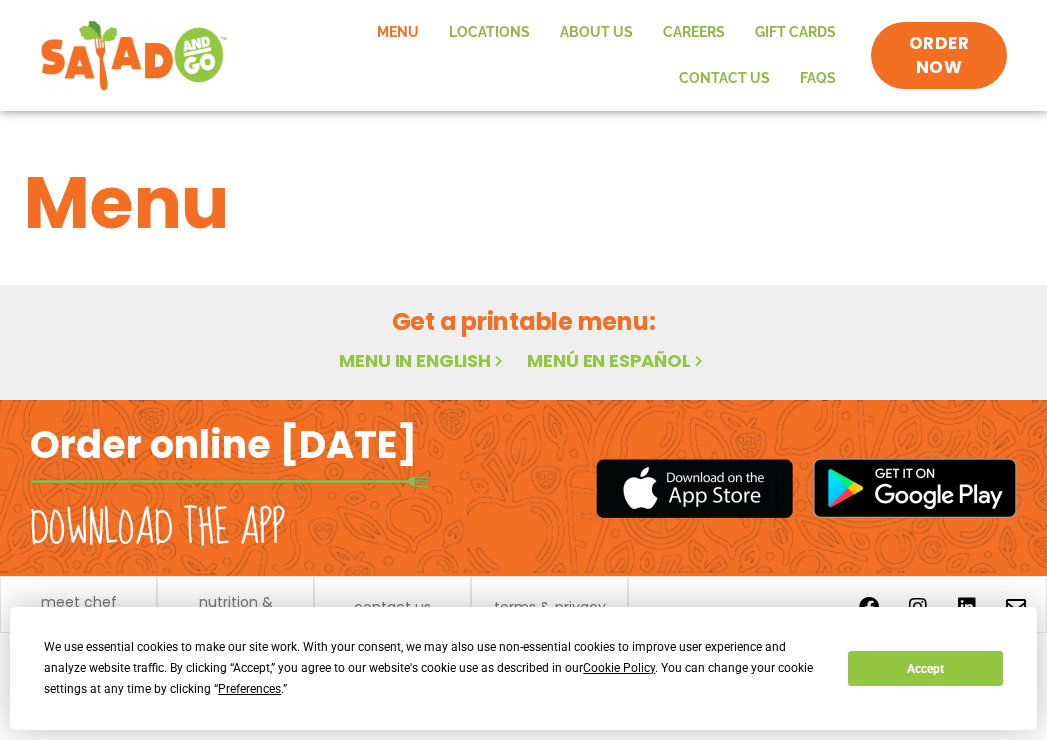 scroll, scrollTop: 0, scrollLeft: 0, axis: both 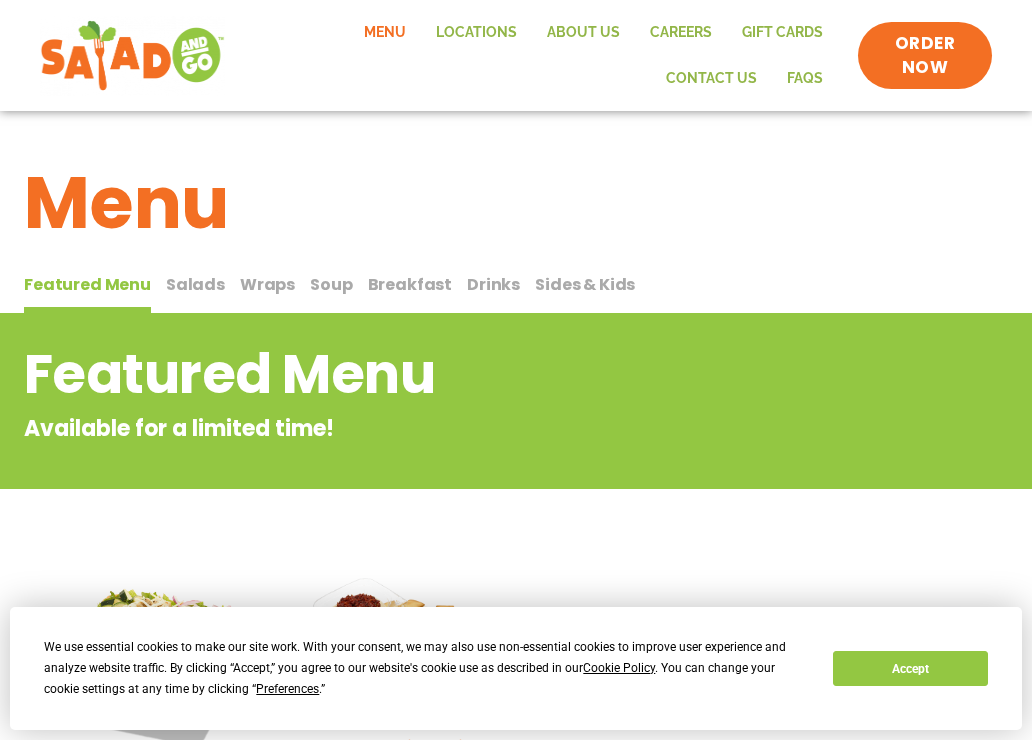 click on "Soup" at bounding box center (0, 0) 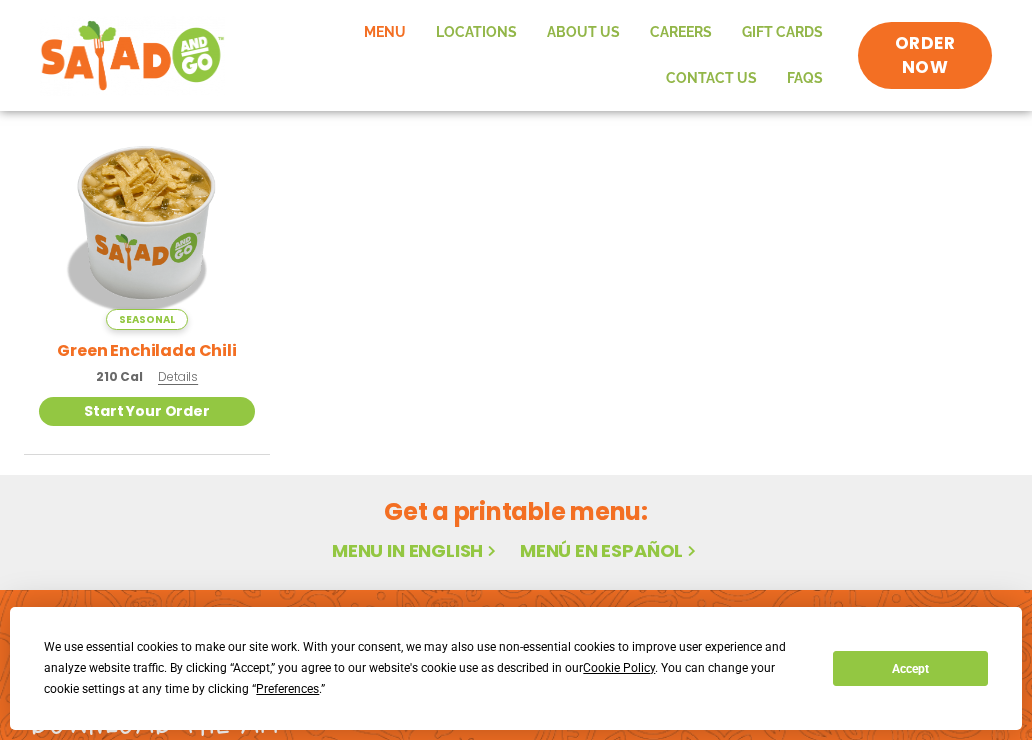 scroll, scrollTop: 500, scrollLeft: 0, axis: vertical 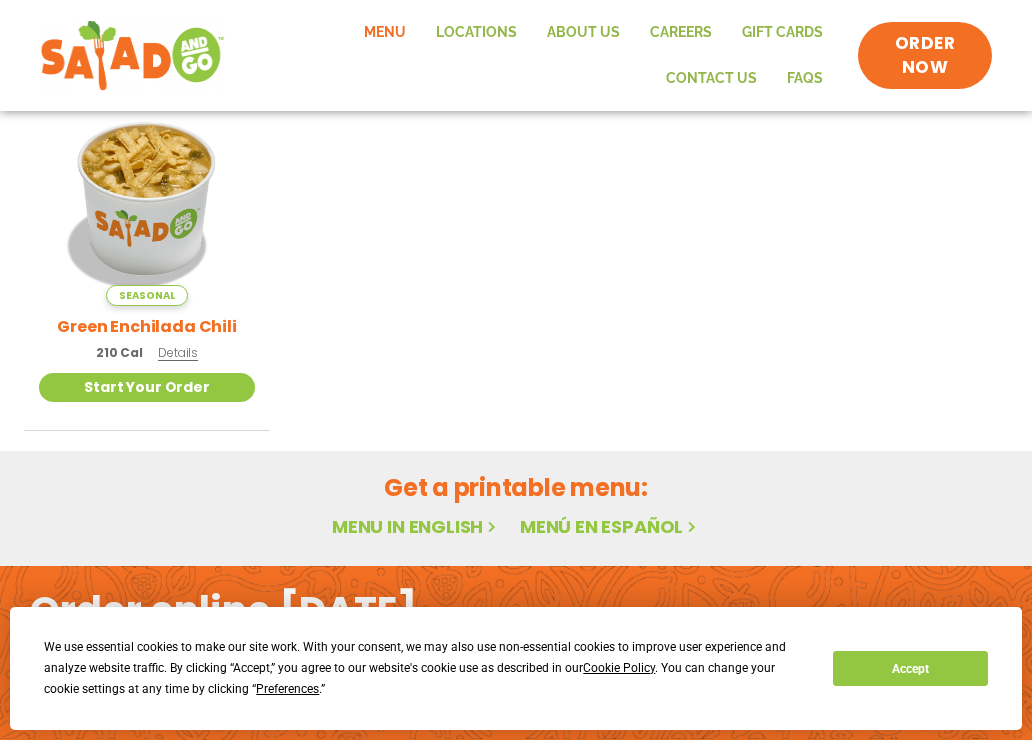 click on "Menu" 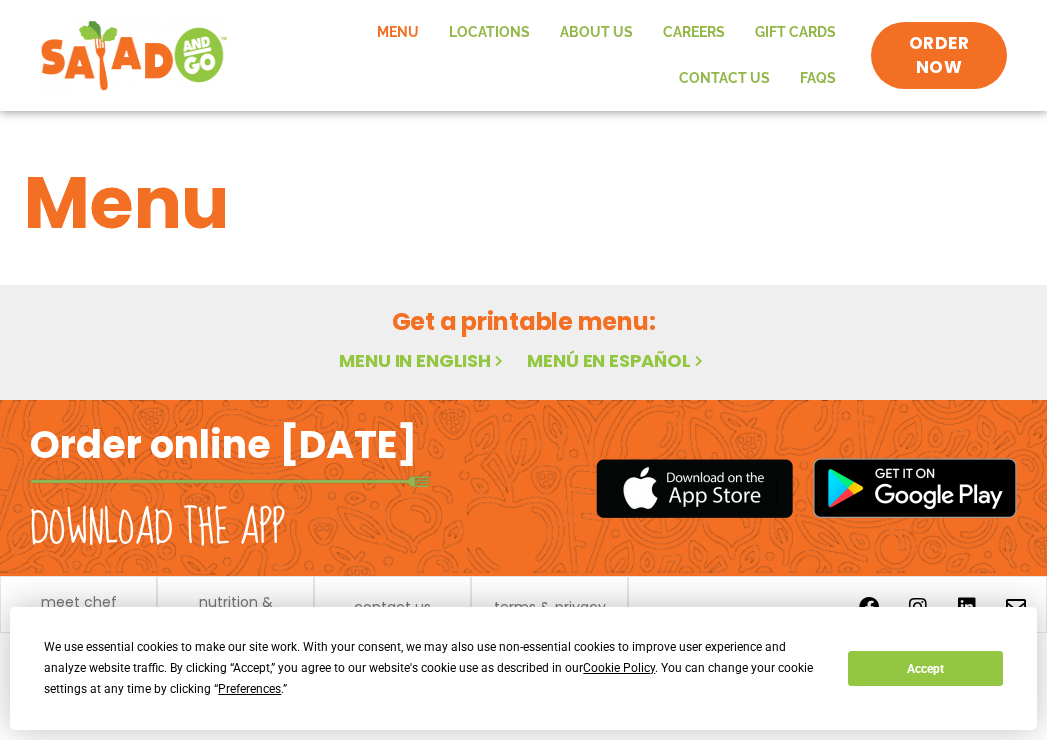 scroll, scrollTop: 0, scrollLeft: 0, axis: both 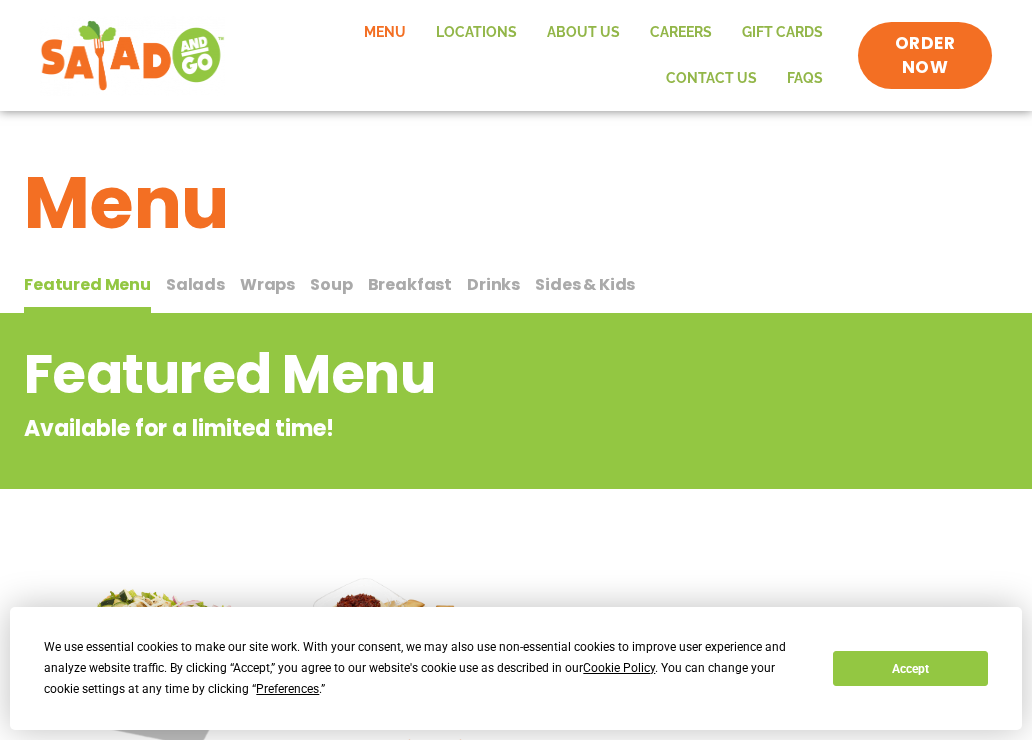 click on "Salads" at bounding box center (0, 0) 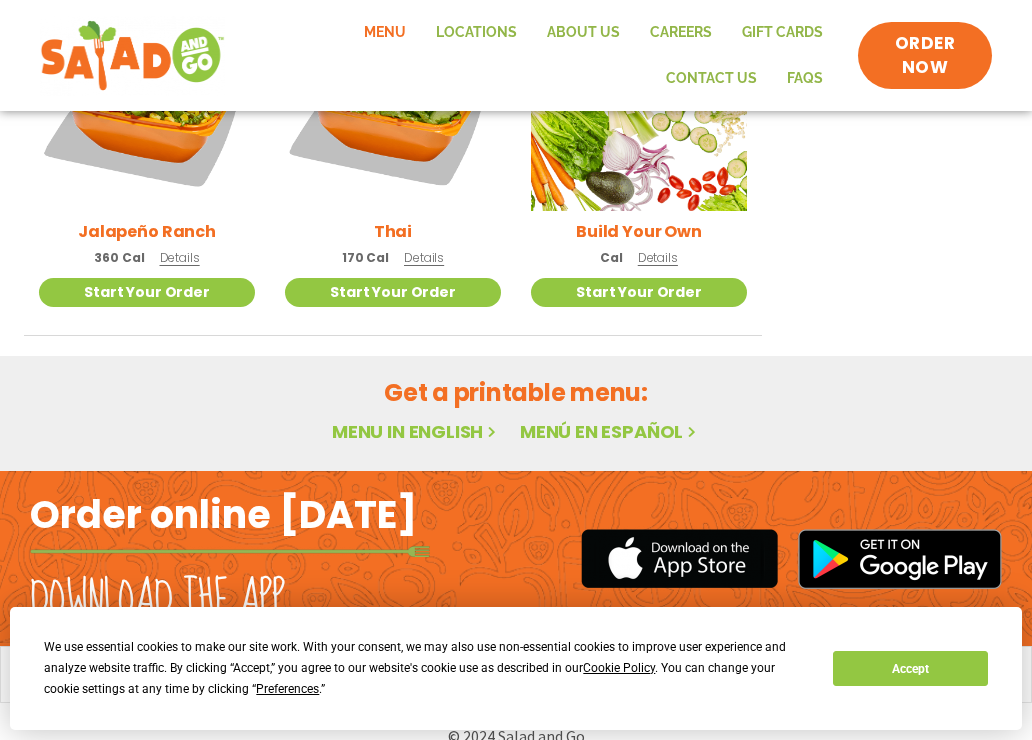 scroll, scrollTop: 1500, scrollLeft: 0, axis: vertical 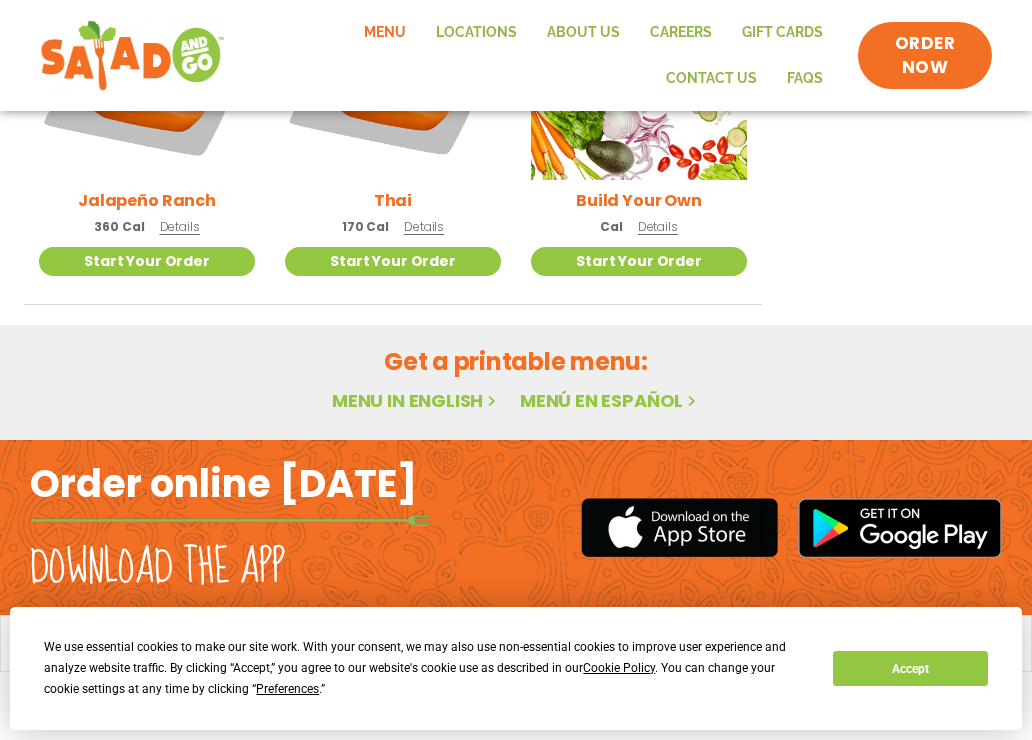 click on "Jalapeño Ranch" at bounding box center (147, 200) 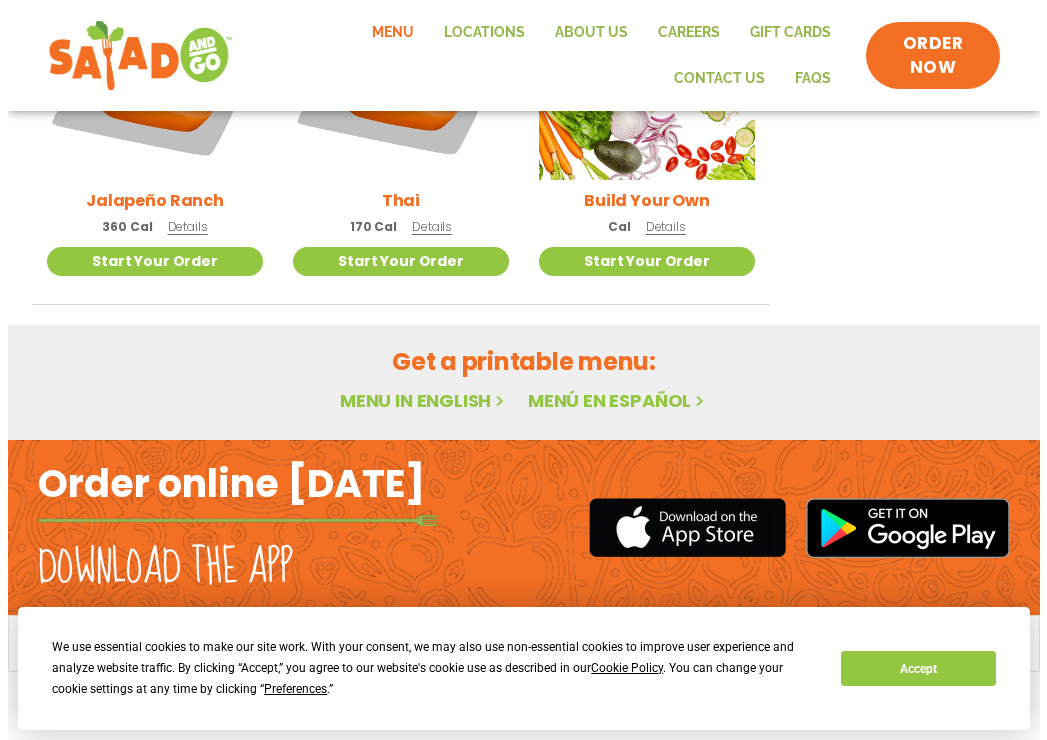 scroll, scrollTop: 1504, scrollLeft: 0, axis: vertical 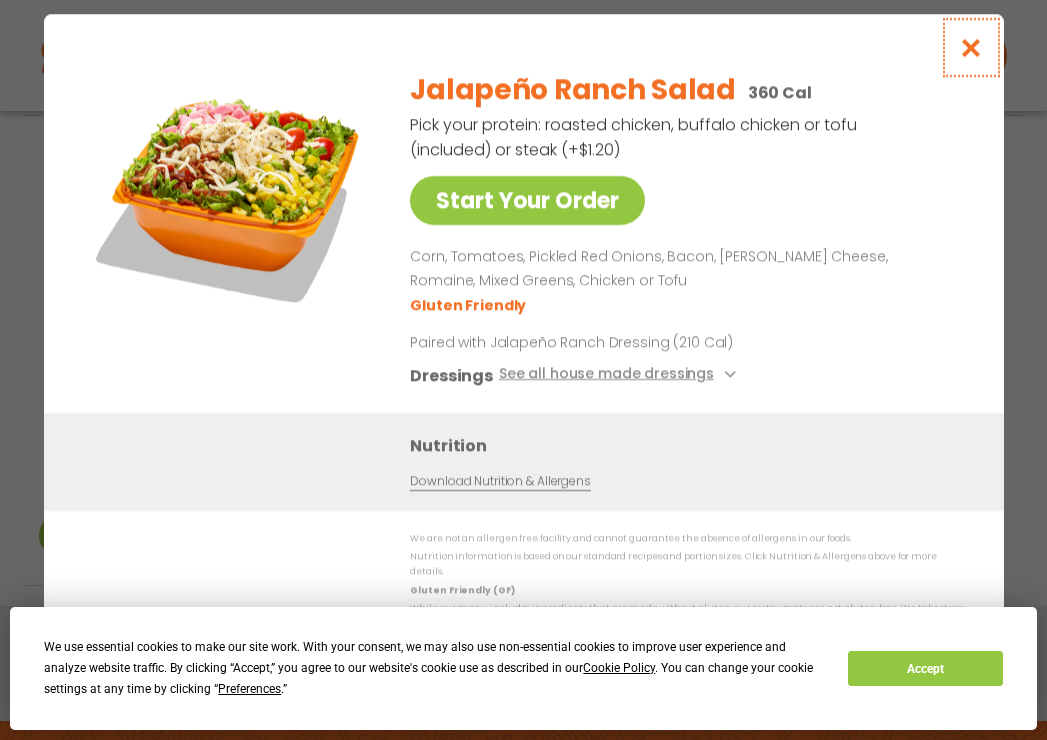 click at bounding box center [970, 47] 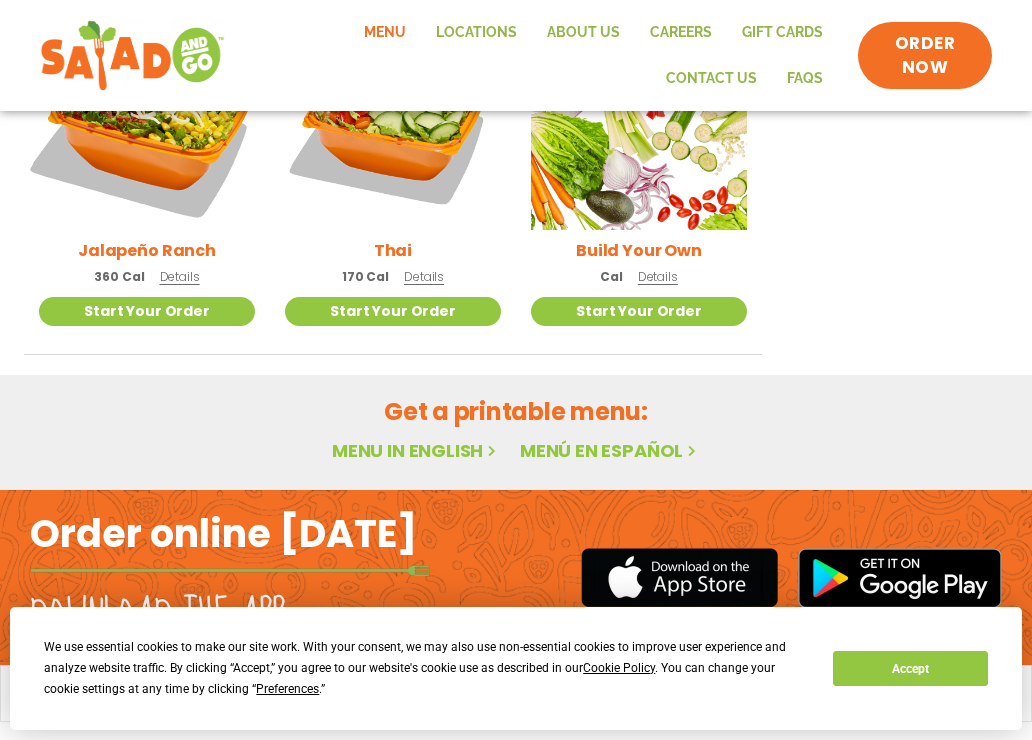 scroll, scrollTop: 1397, scrollLeft: 0, axis: vertical 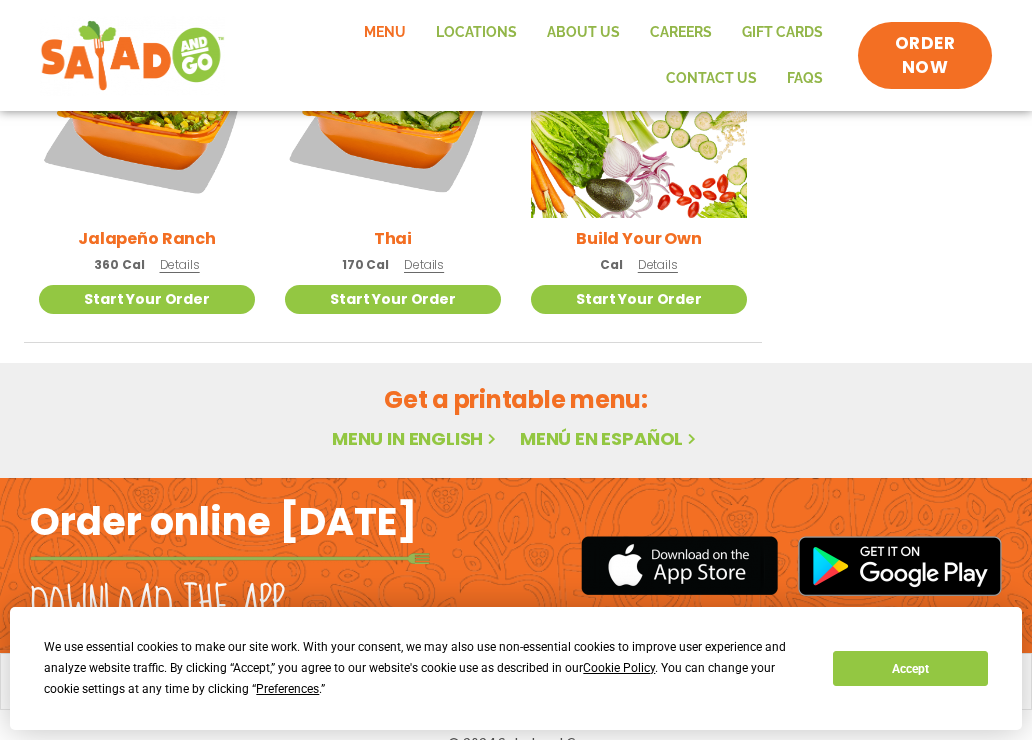 click on "Thai" at bounding box center [393, 238] 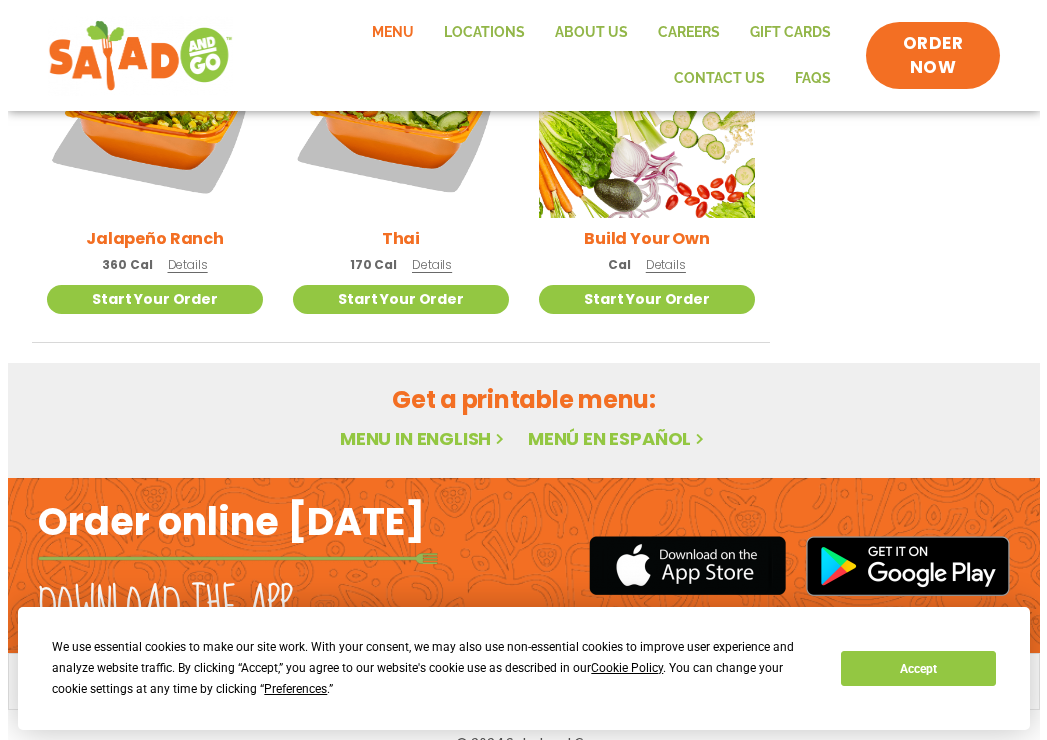 scroll, scrollTop: 1405, scrollLeft: 0, axis: vertical 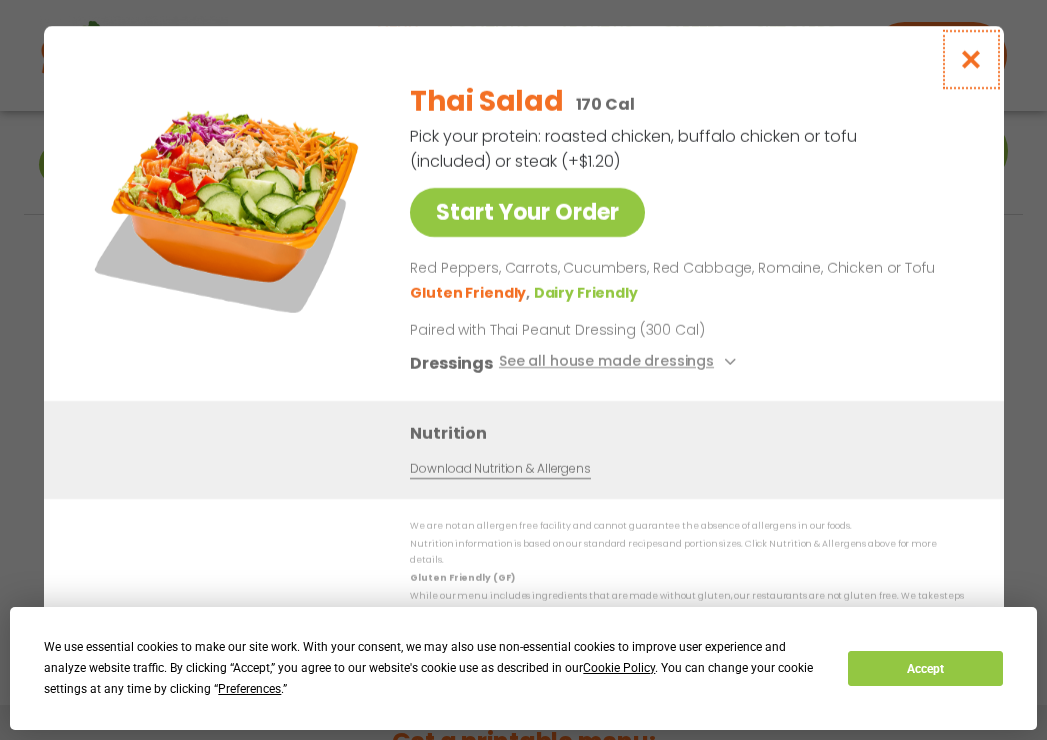 click at bounding box center (970, 59) 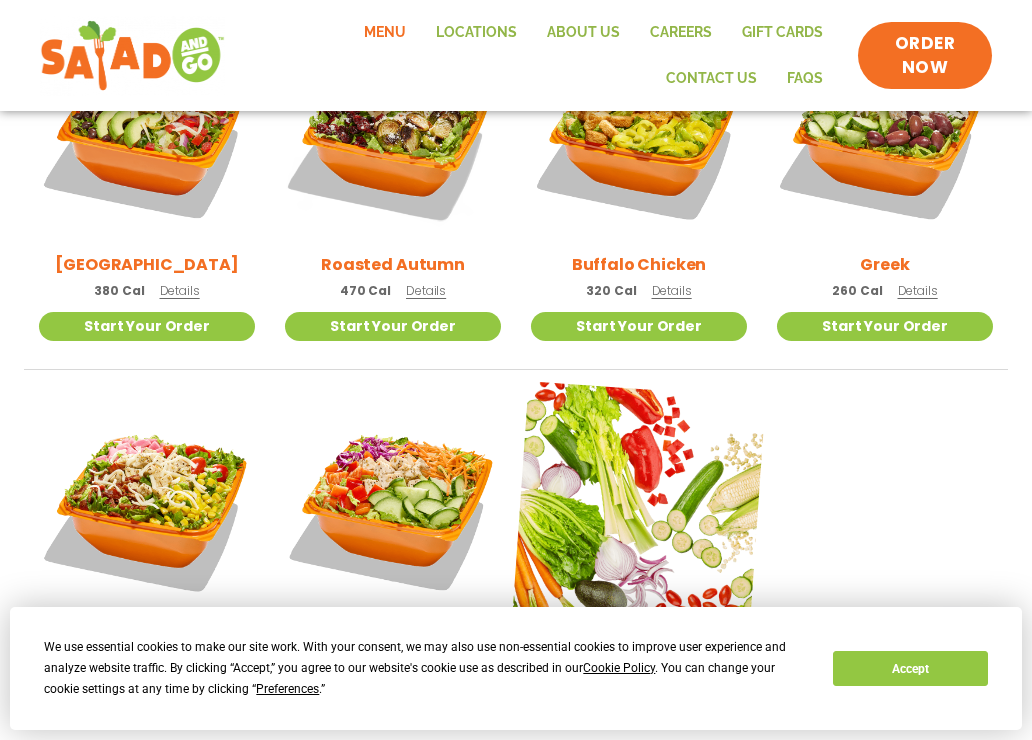 scroll, scrollTop: 997, scrollLeft: 0, axis: vertical 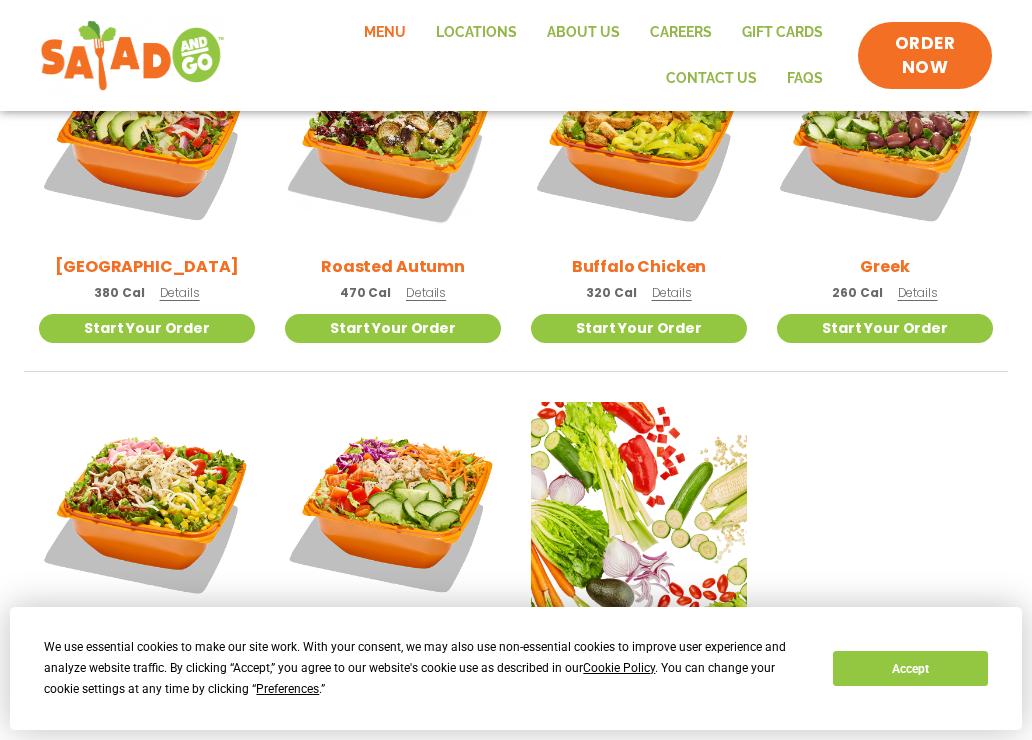 click on "Greek" at bounding box center [884, 266] 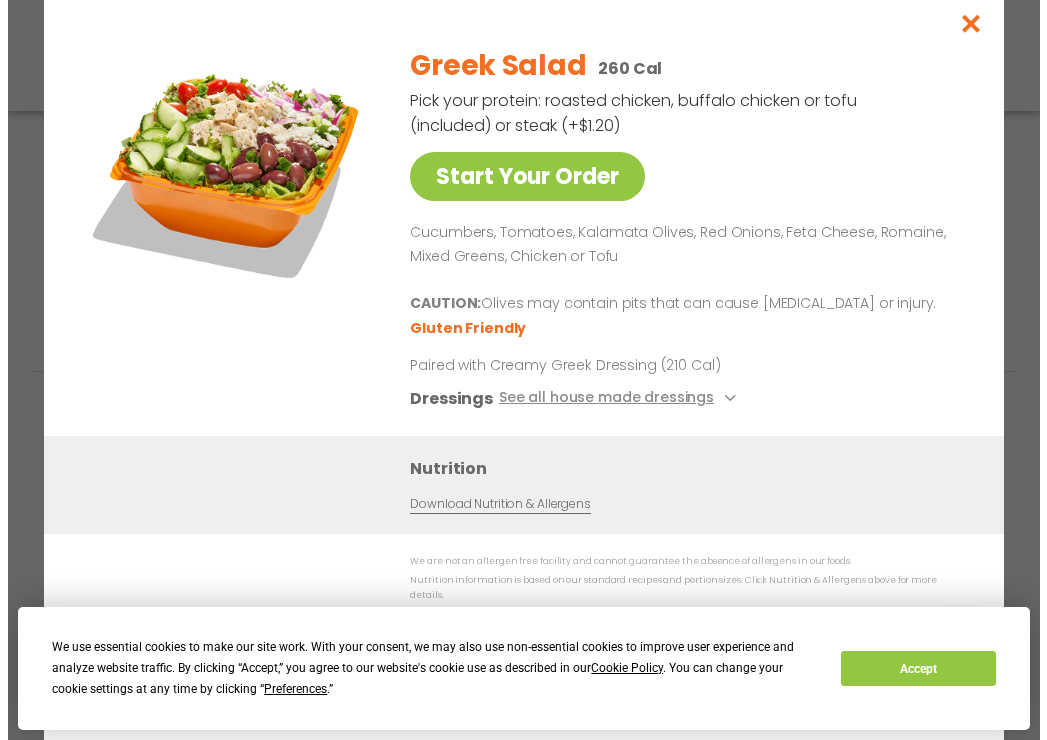 scroll, scrollTop: 1001, scrollLeft: 0, axis: vertical 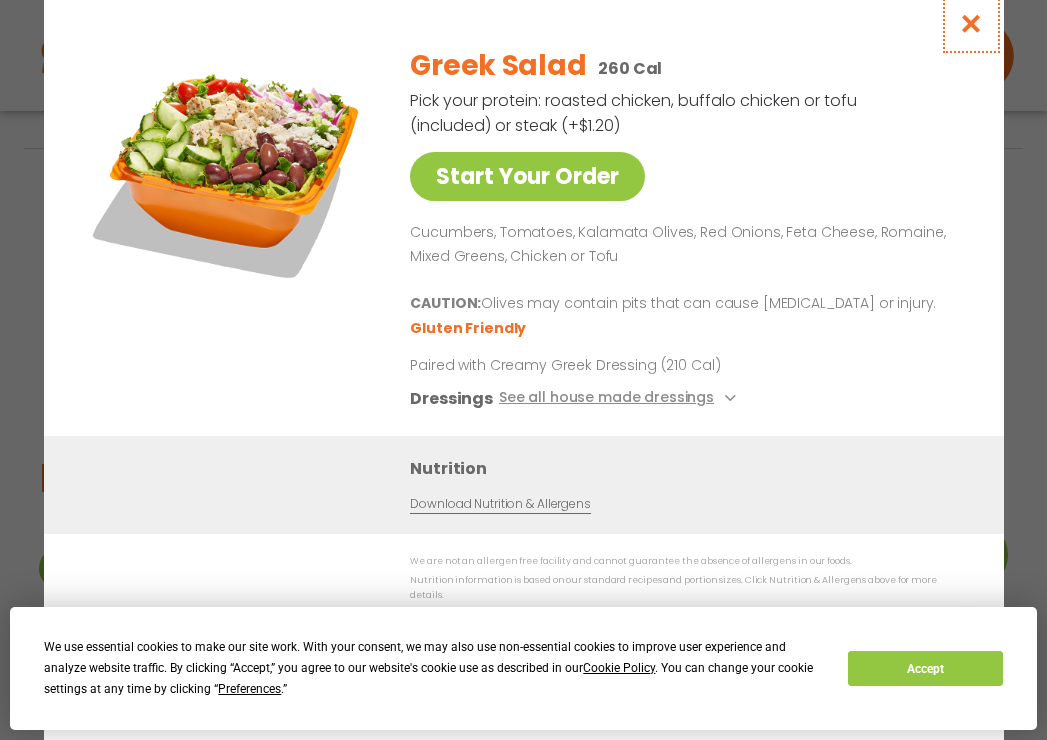 click at bounding box center [970, 23] 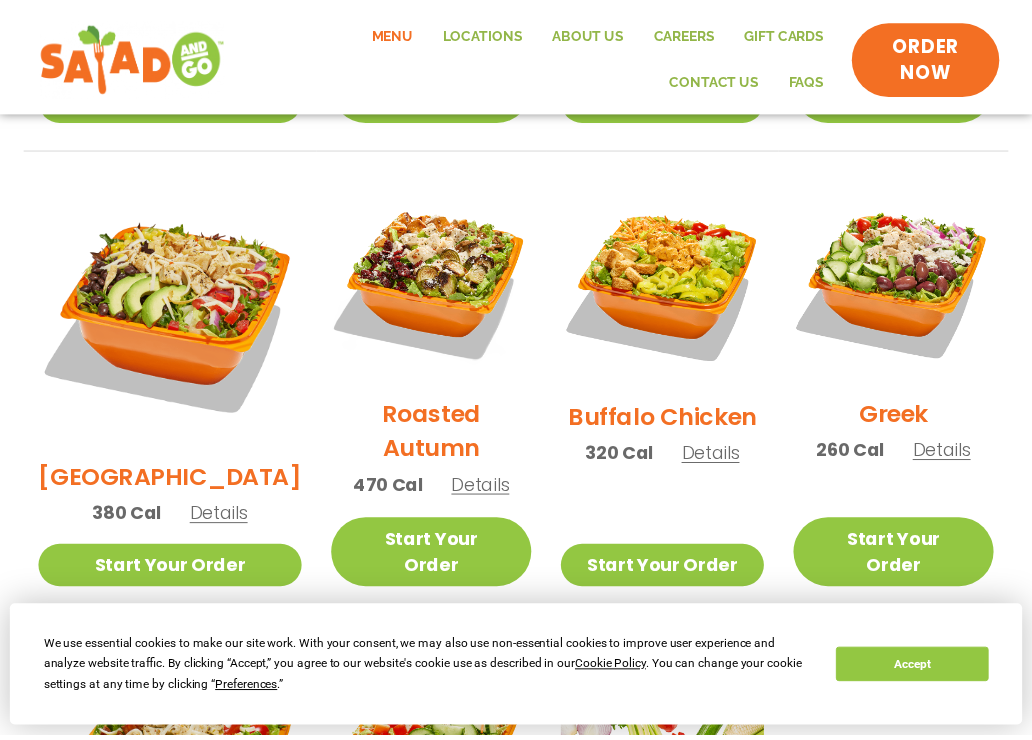 scroll, scrollTop: 997, scrollLeft: 0, axis: vertical 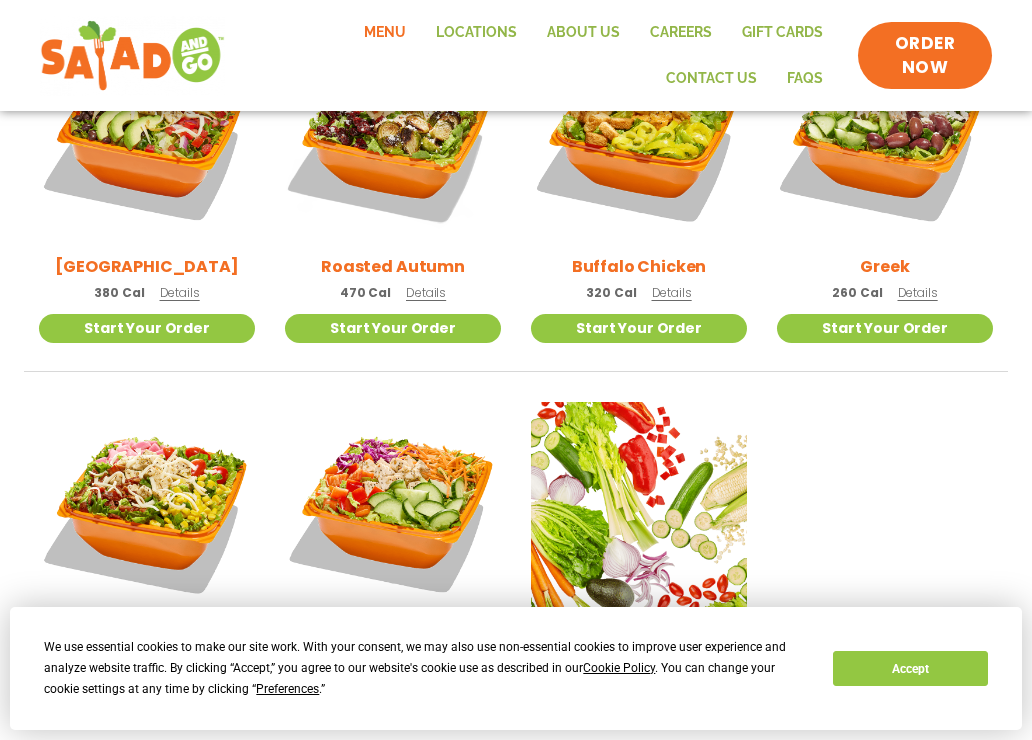 click on "[GEOGRAPHIC_DATA]" at bounding box center [146, 266] 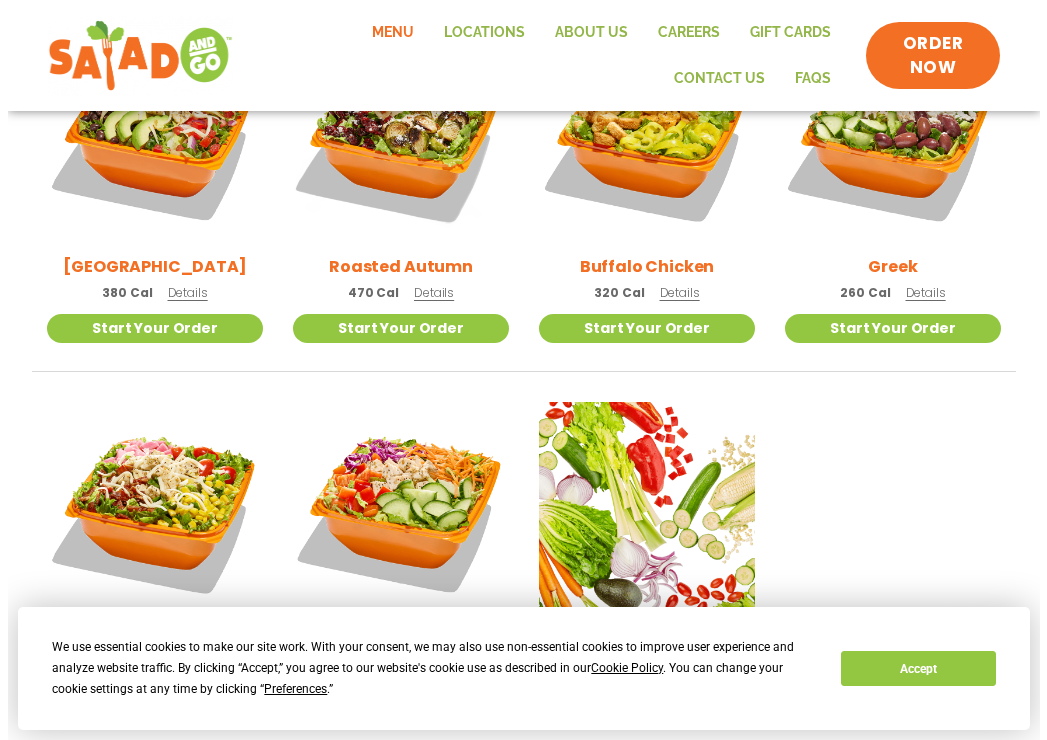 scroll, scrollTop: 1001, scrollLeft: 0, axis: vertical 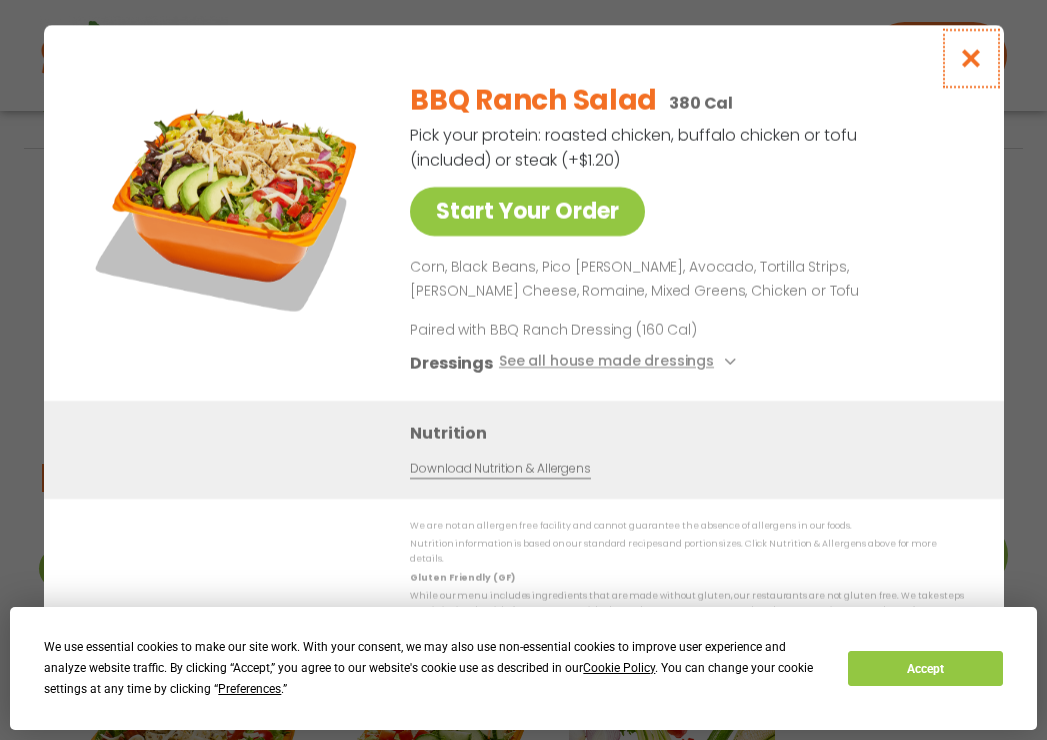 click at bounding box center [970, 58] 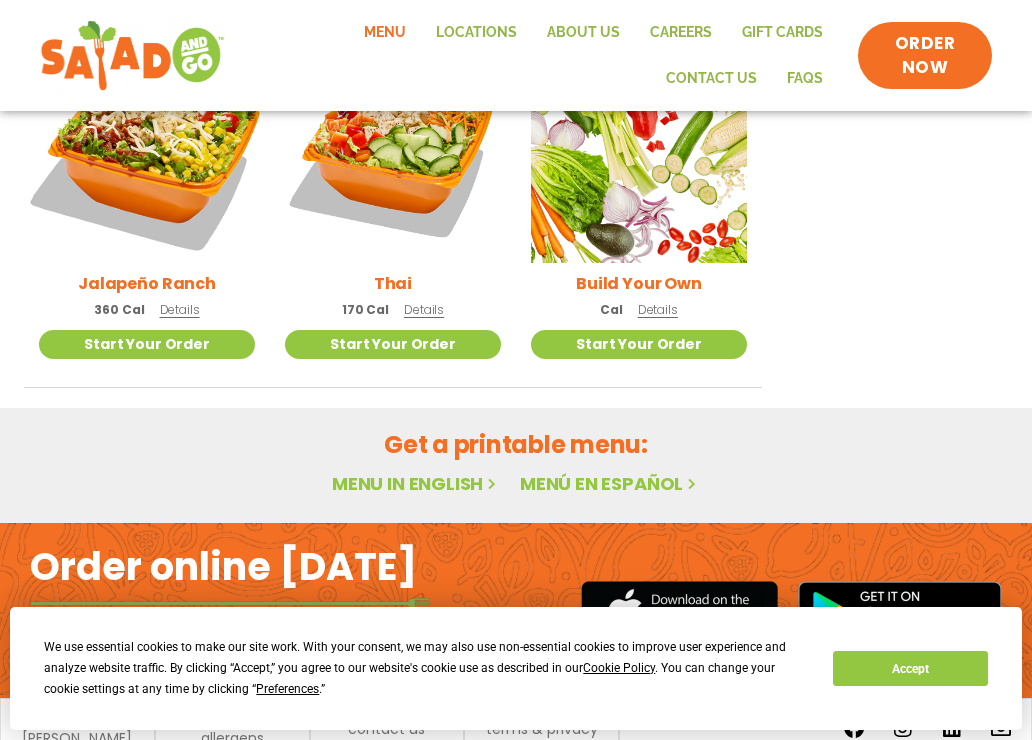 scroll, scrollTop: 1432, scrollLeft: 0, axis: vertical 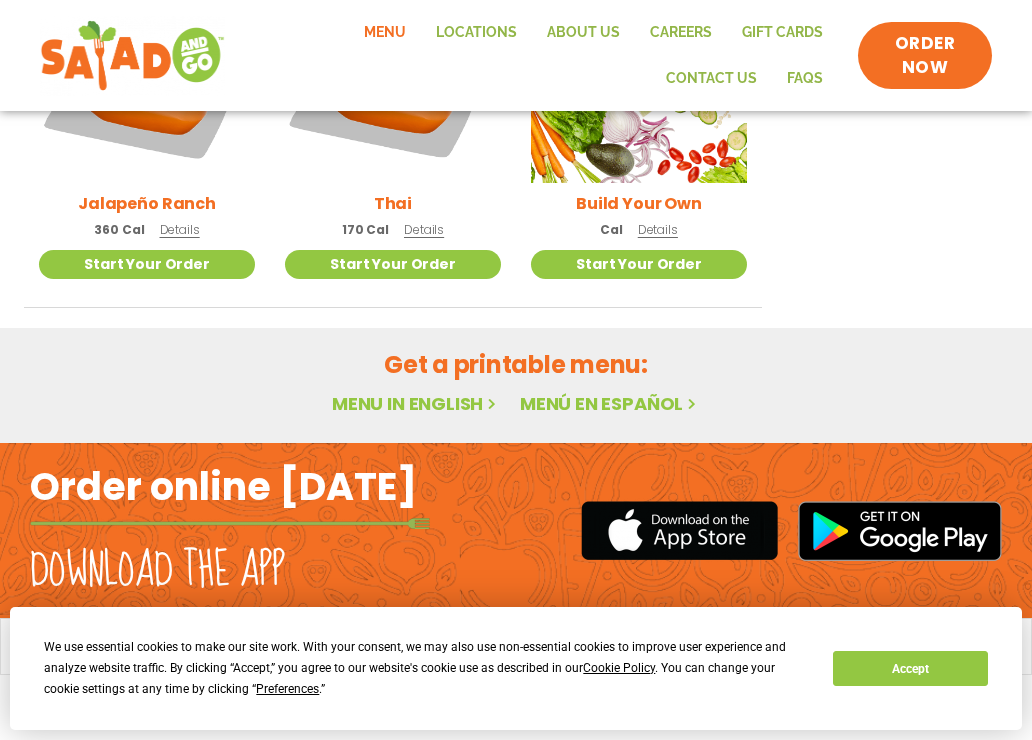 click on "Jalapeño Ranch" at bounding box center [147, 203] 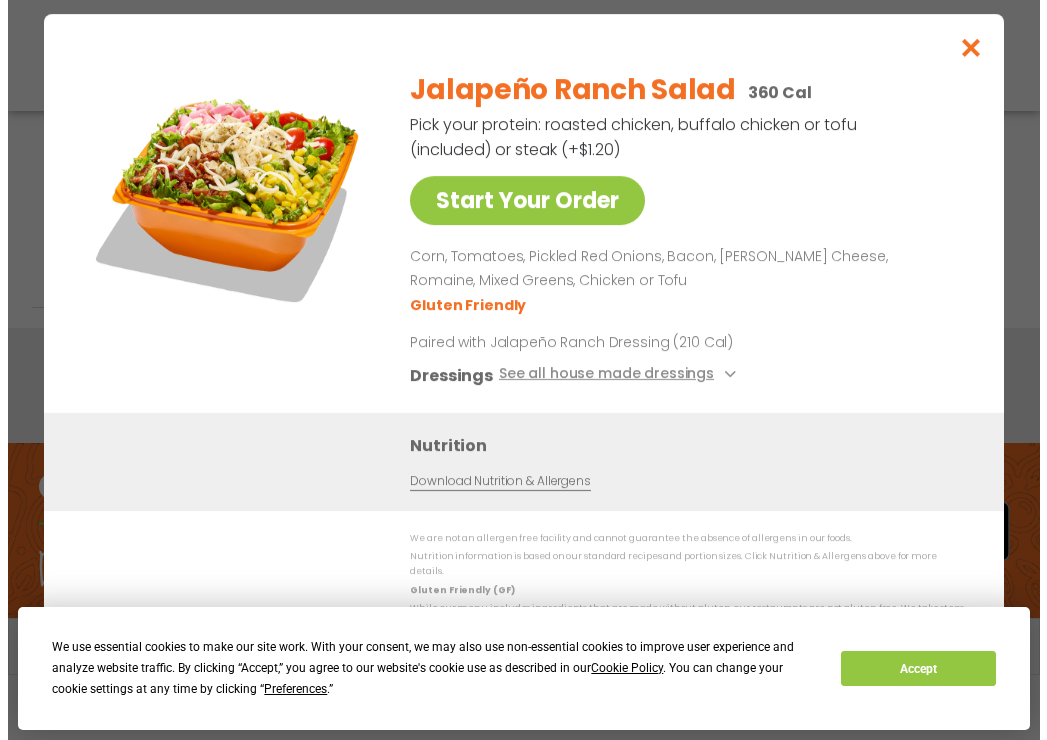 scroll, scrollTop: 1436, scrollLeft: 0, axis: vertical 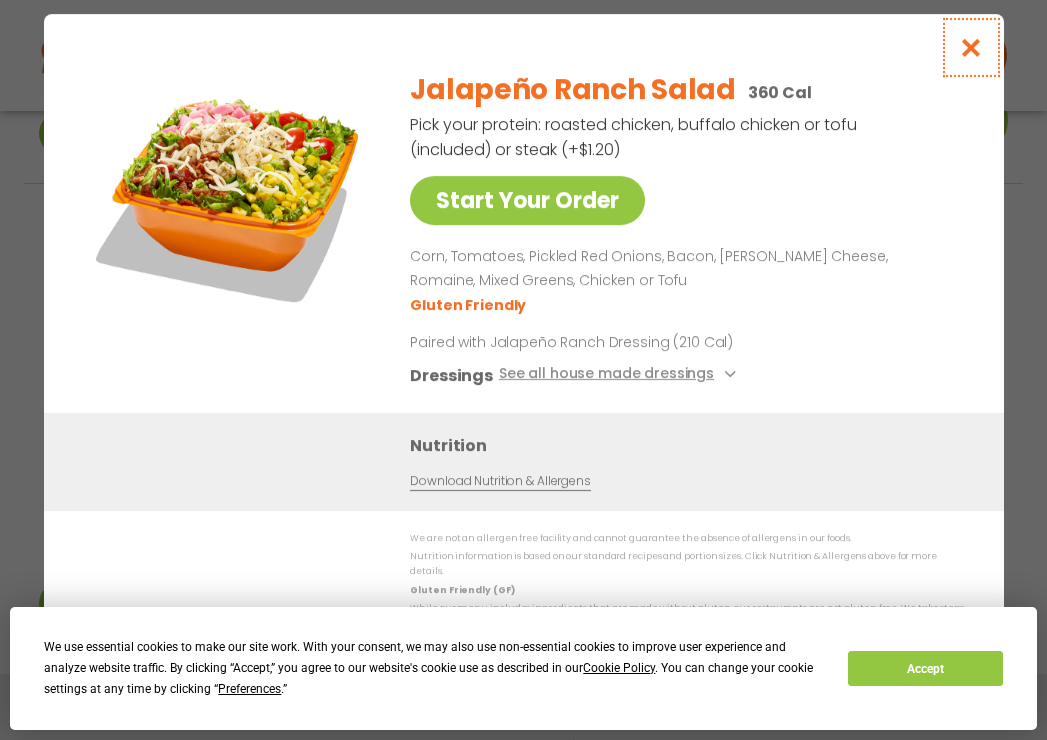 click at bounding box center (970, 47) 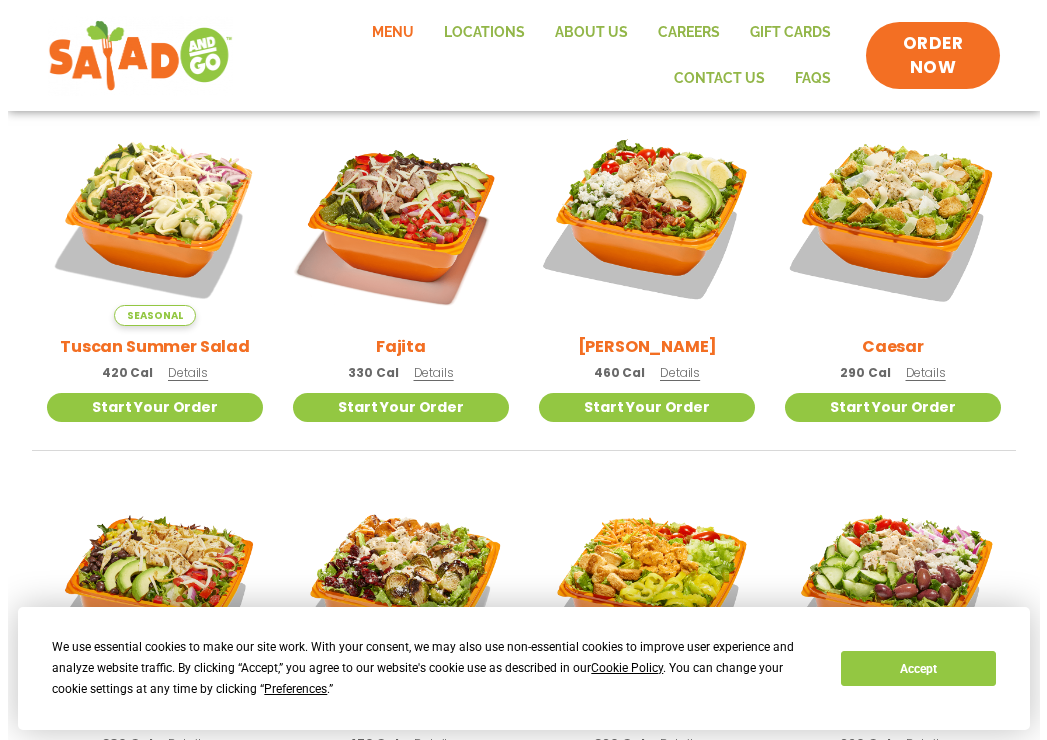 scroll, scrollTop: 497, scrollLeft: 0, axis: vertical 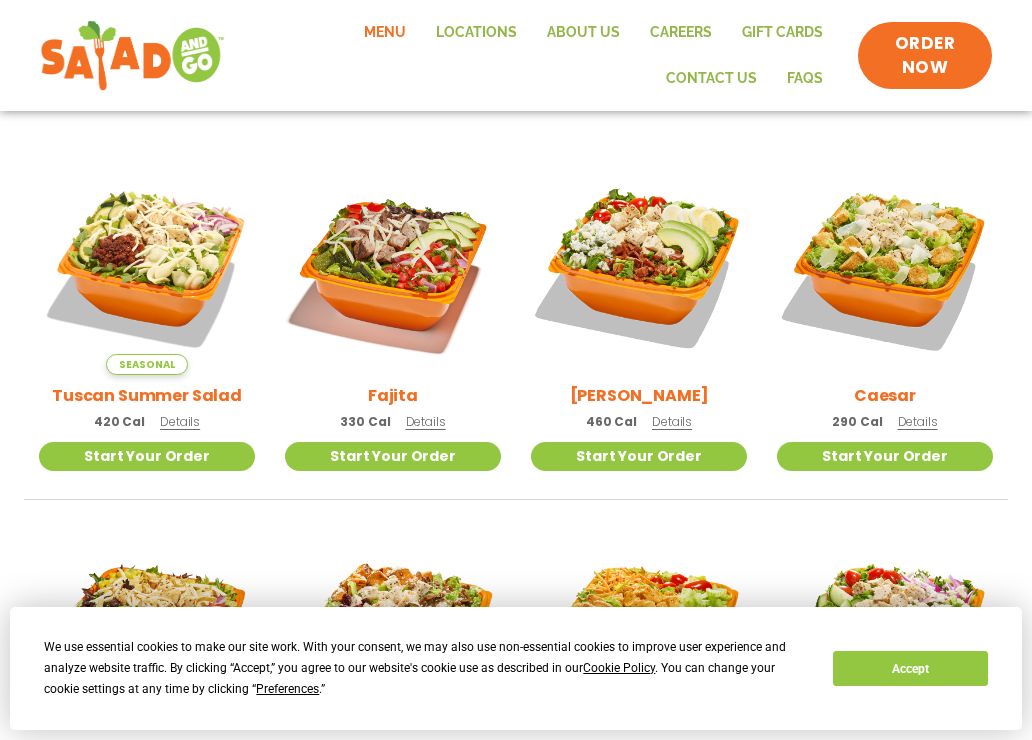click on "Caesar" at bounding box center (885, 395) 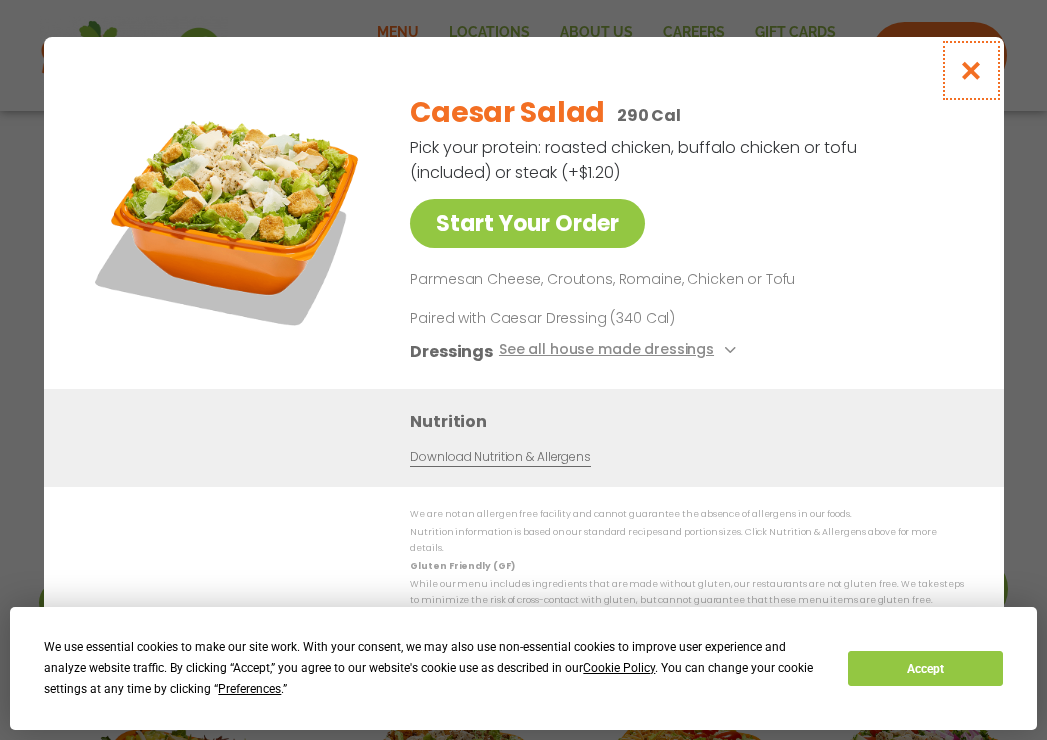 click at bounding box center [970, 70] 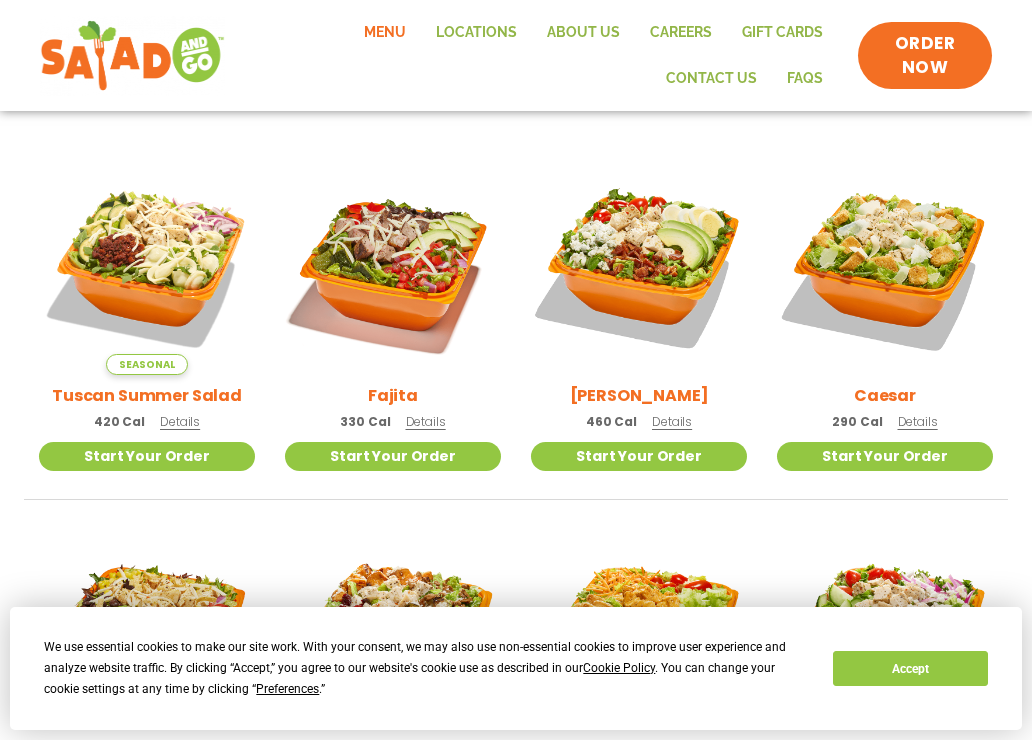 click on "[PERSON_NAME]" at bounding box center [639, 395] 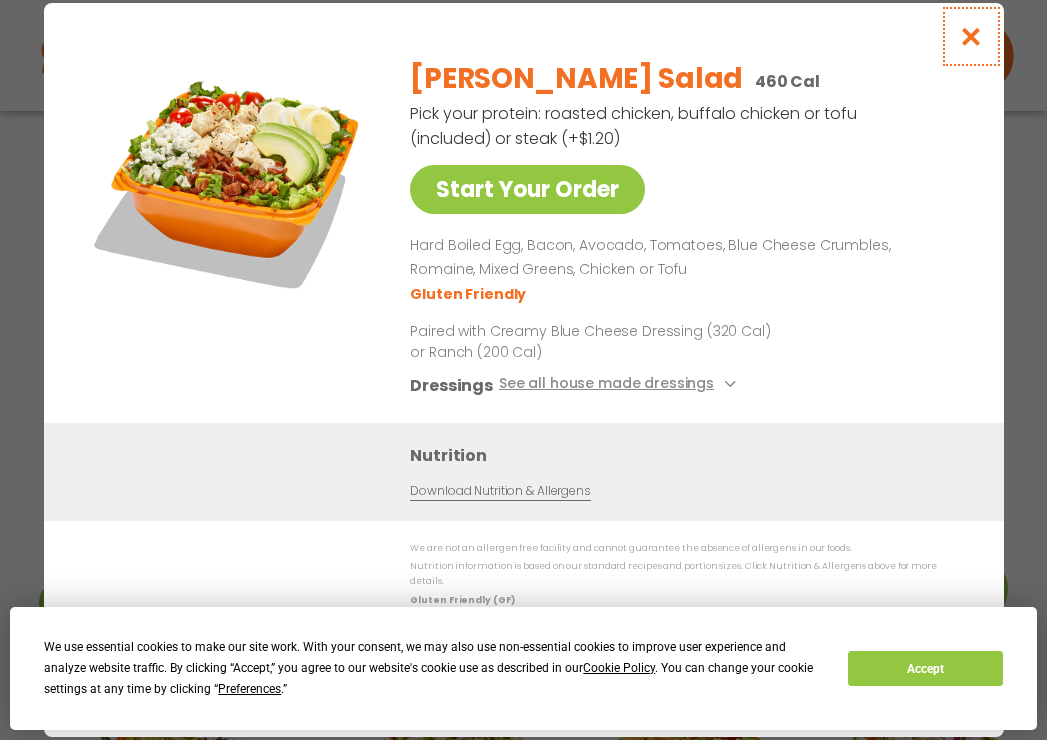 click at bounding box center (970, 36) 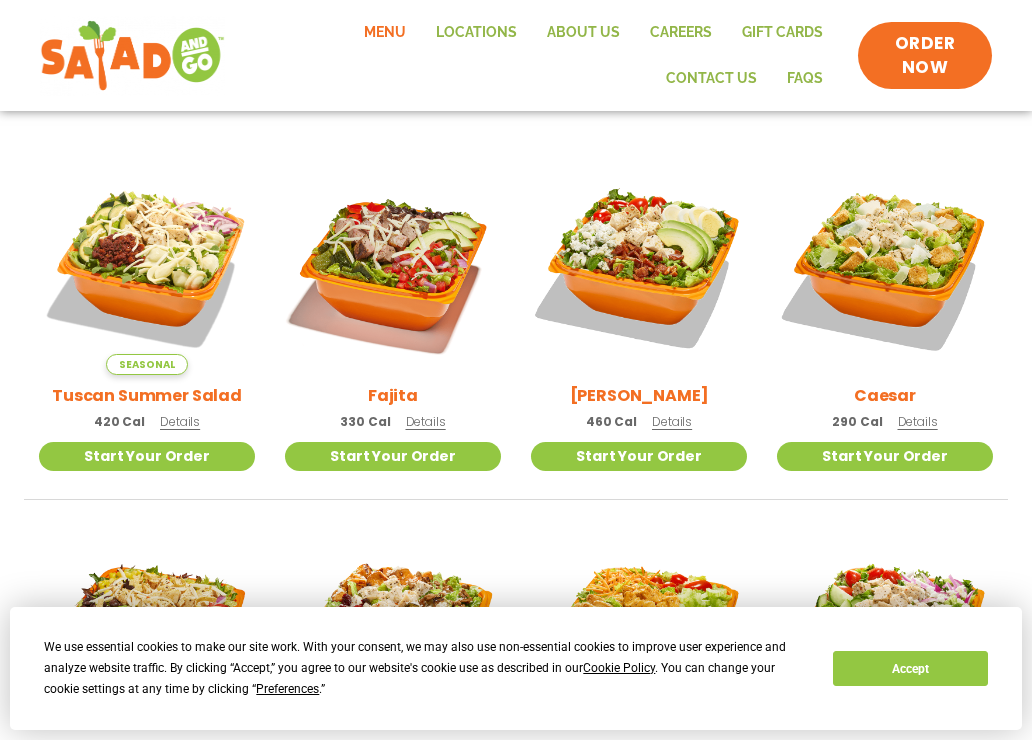 click on "Fajita" at bounding box center [393, 395] 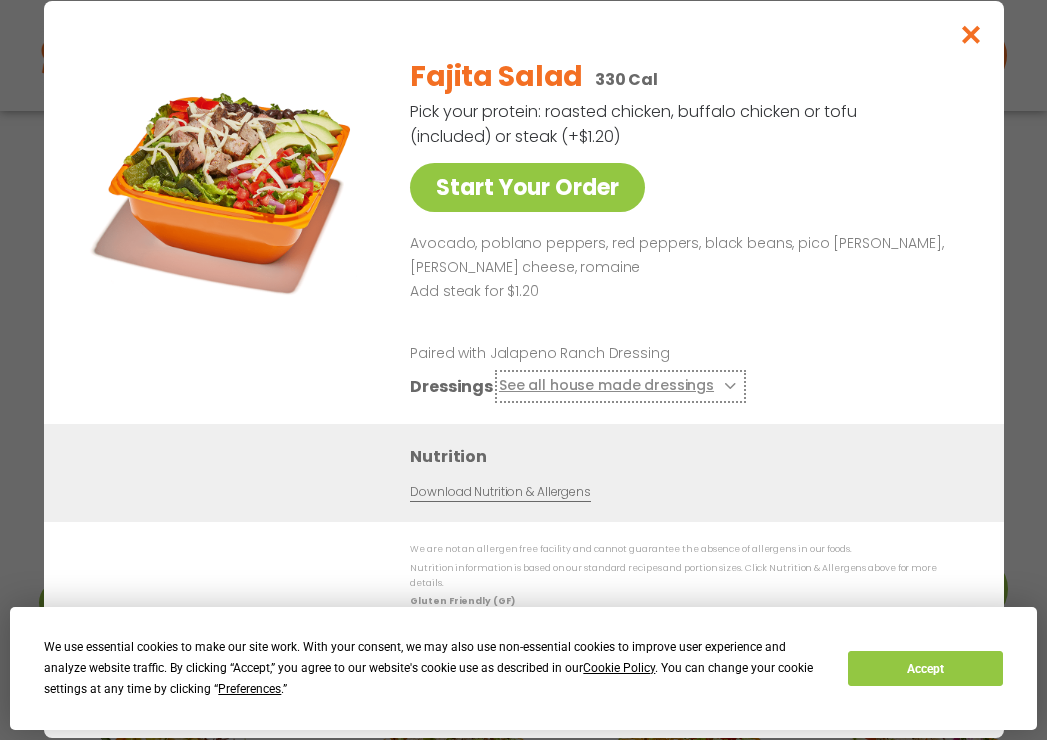 click on "See all house made dressings" at bounding box center [619, 387] 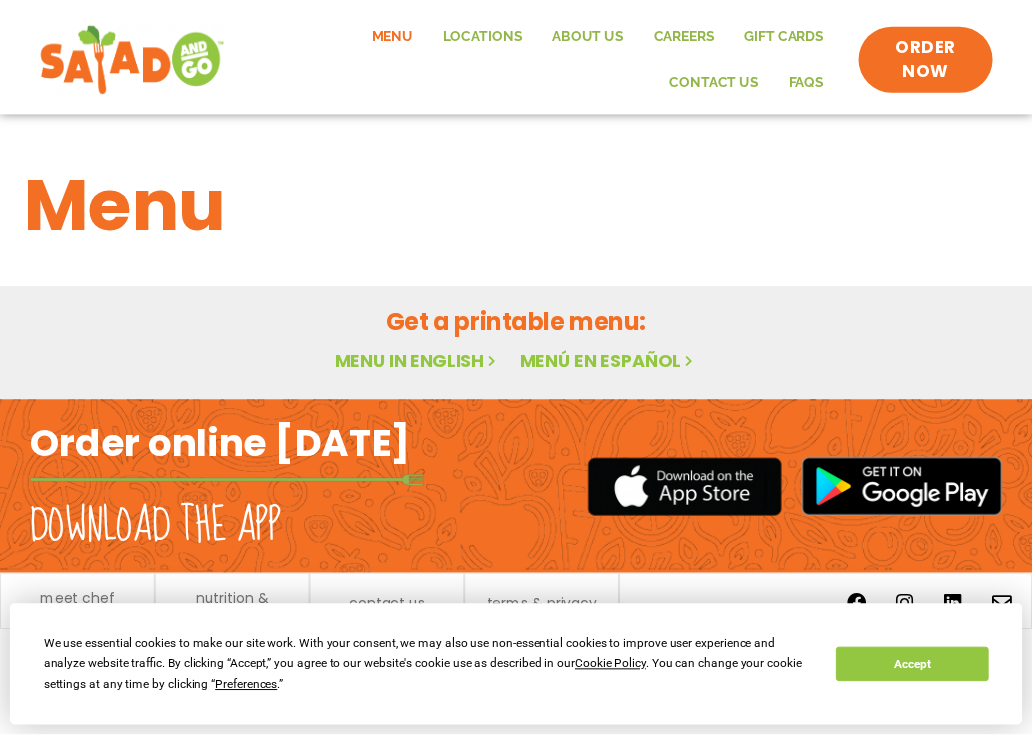 scroll, scrollTop: 0, scrollLeft: 0, axis: both 